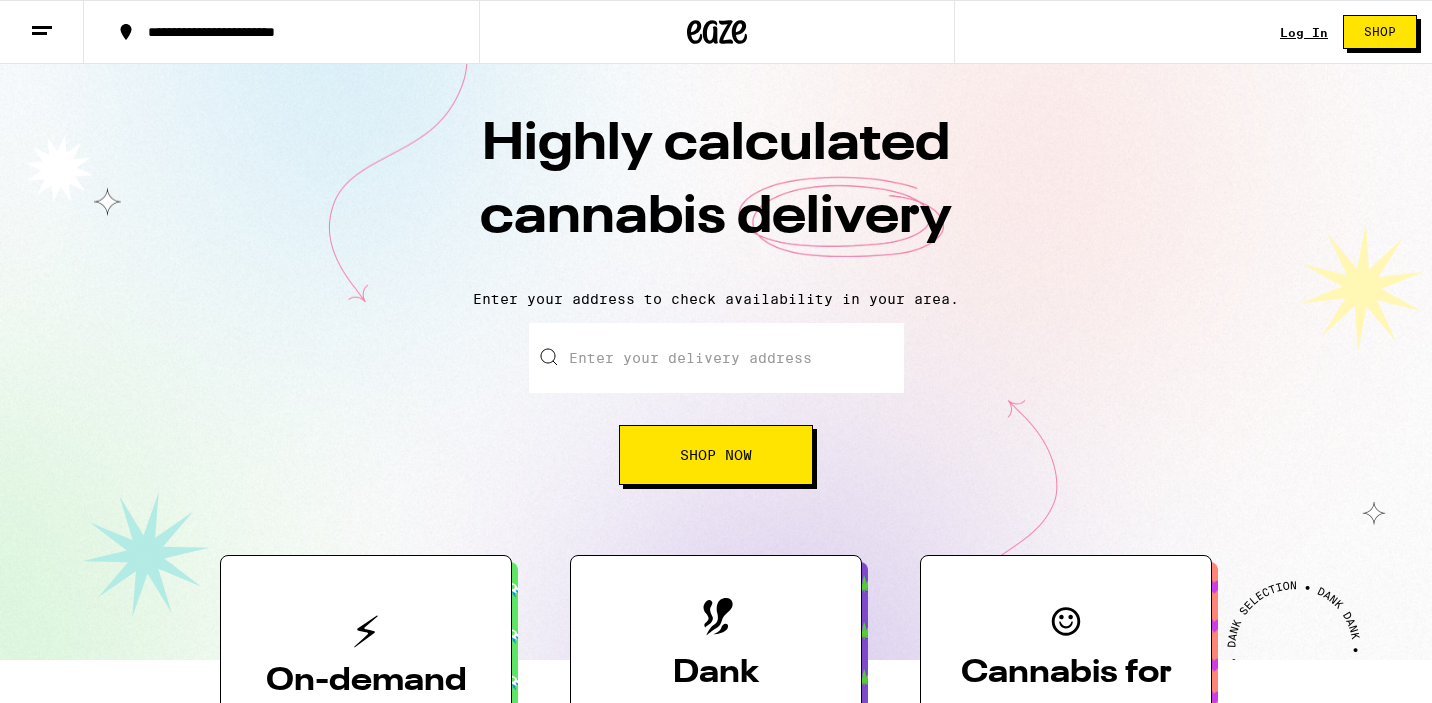 scroll, scrollTop: 0, scrollLeft: 0, axis: both 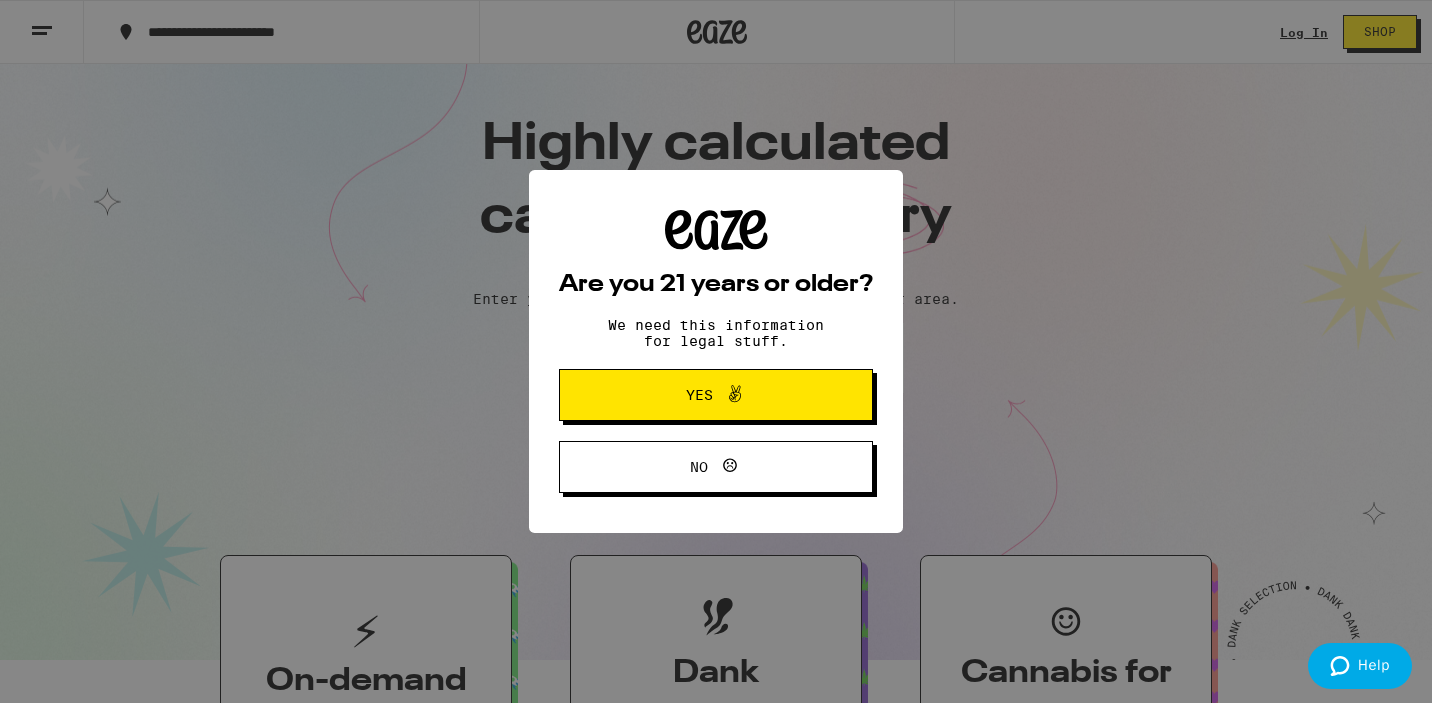 click at bounding box center (730, 395) 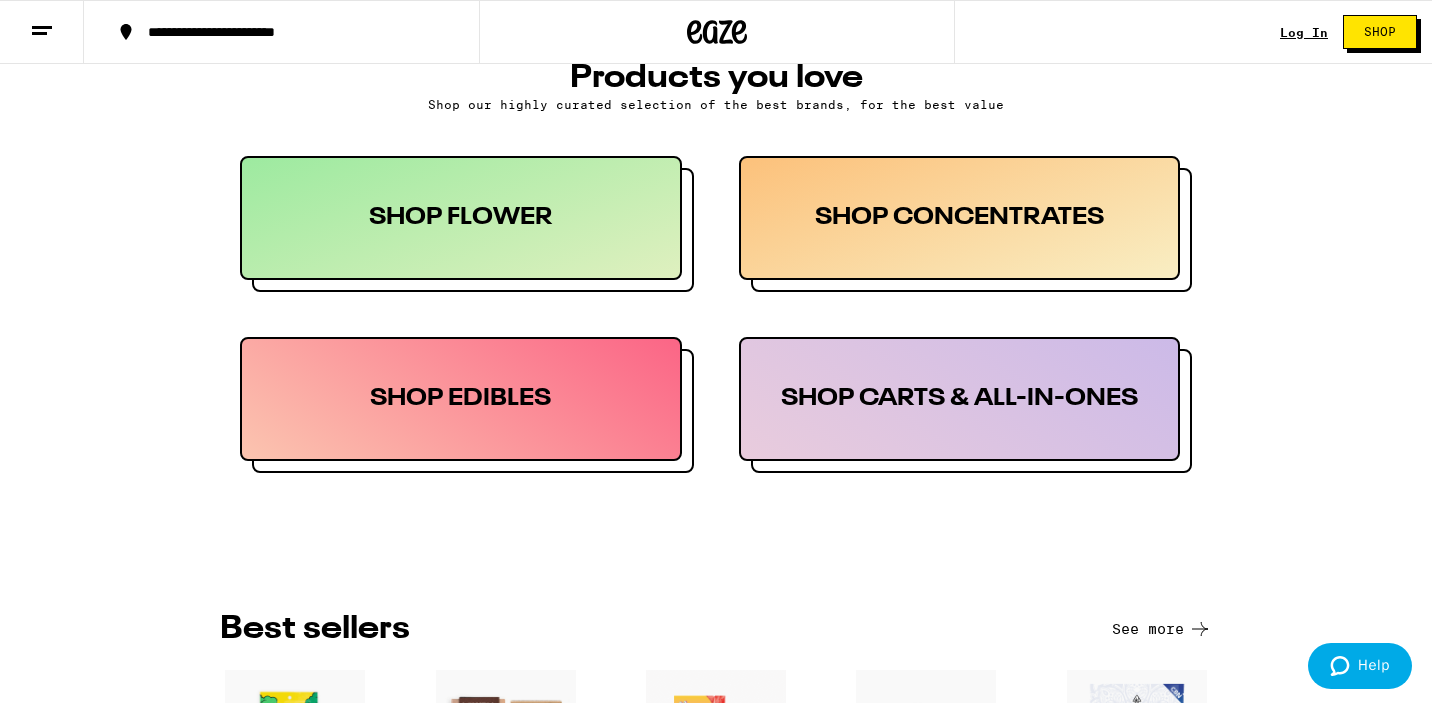 scroll, scrollTop: 975, scrollLeft: 0, axis: vertical 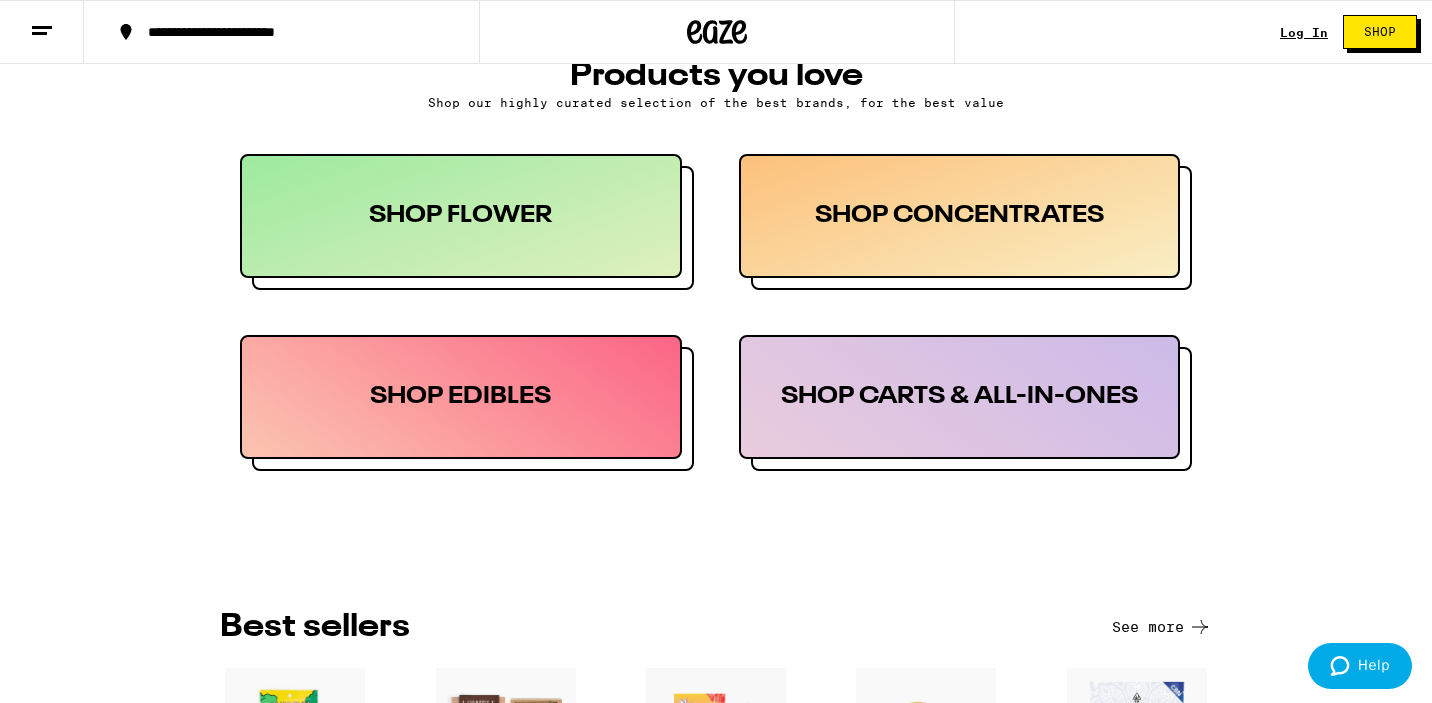 click on "SHOP FLOWER" at bounding box center [461, 216] 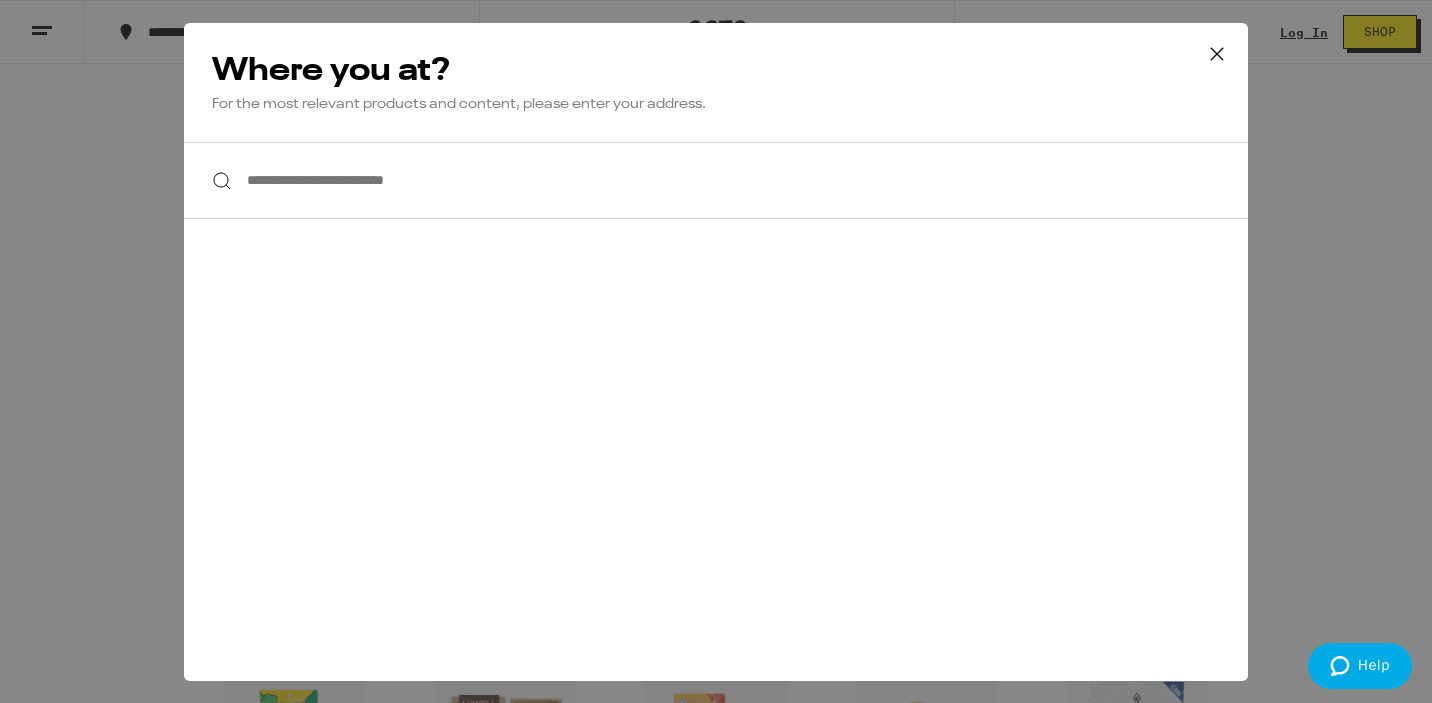 click 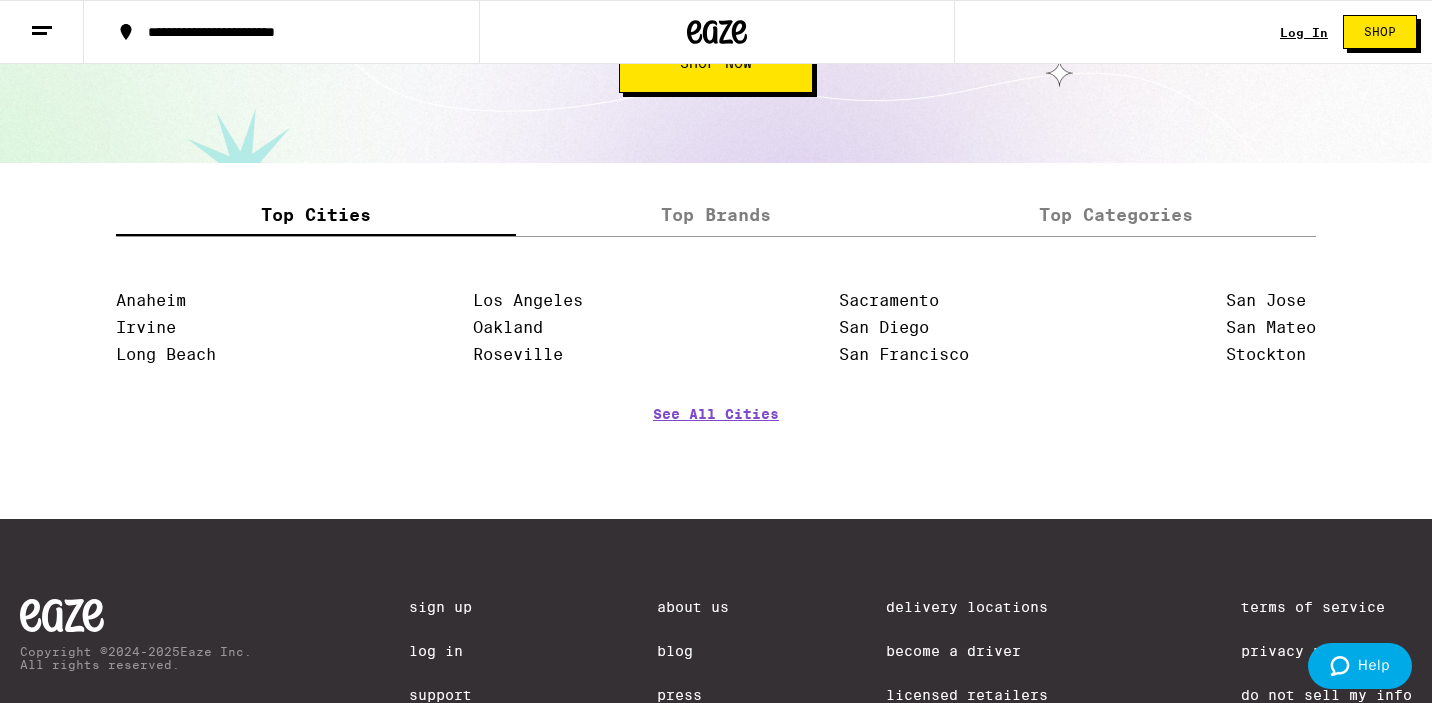 scroll, scrollTop: 2482, scrollLeft: 0, axis: vertical 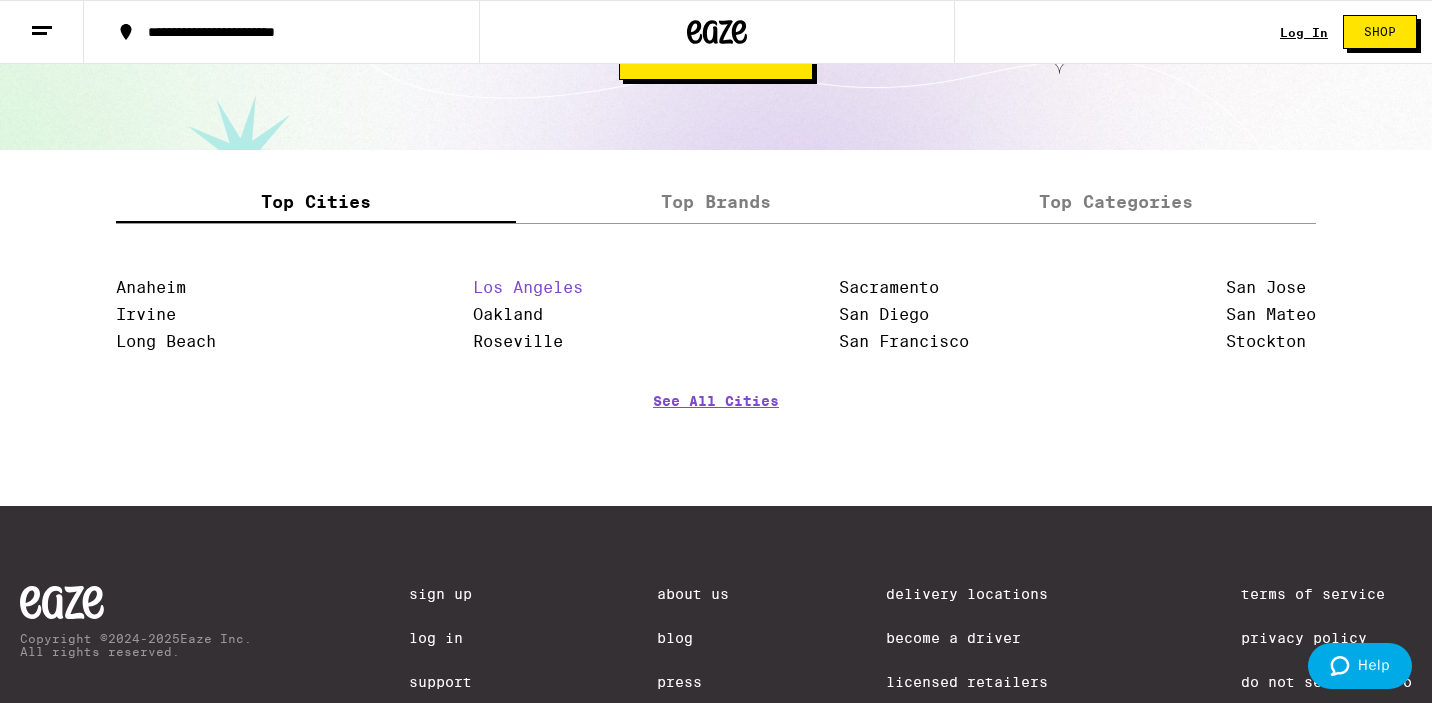 click on "Los Angeles" at bounding box center [528, 287] 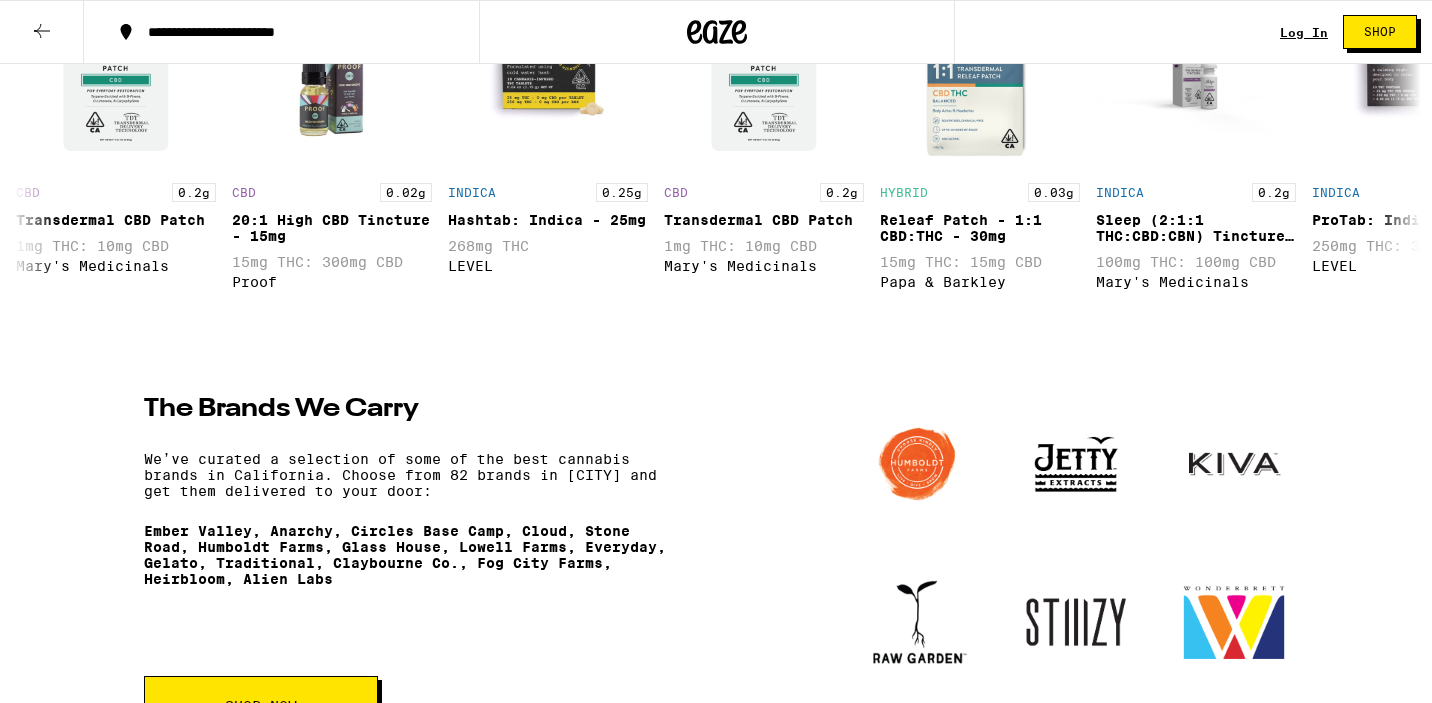 scroll, scrollTop: 0, scrollLeft: 0, axis: both 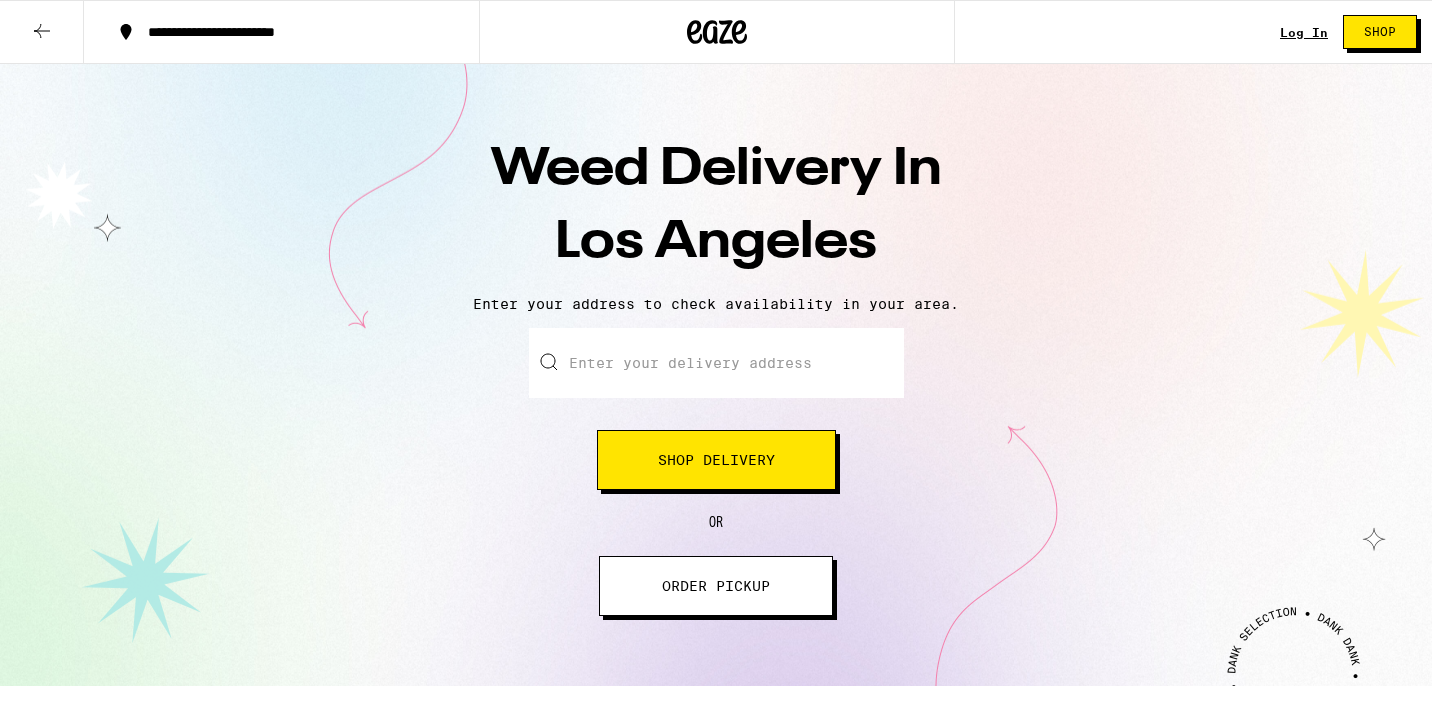 click on "Shop Delivery" at bounding box center [716, 460] 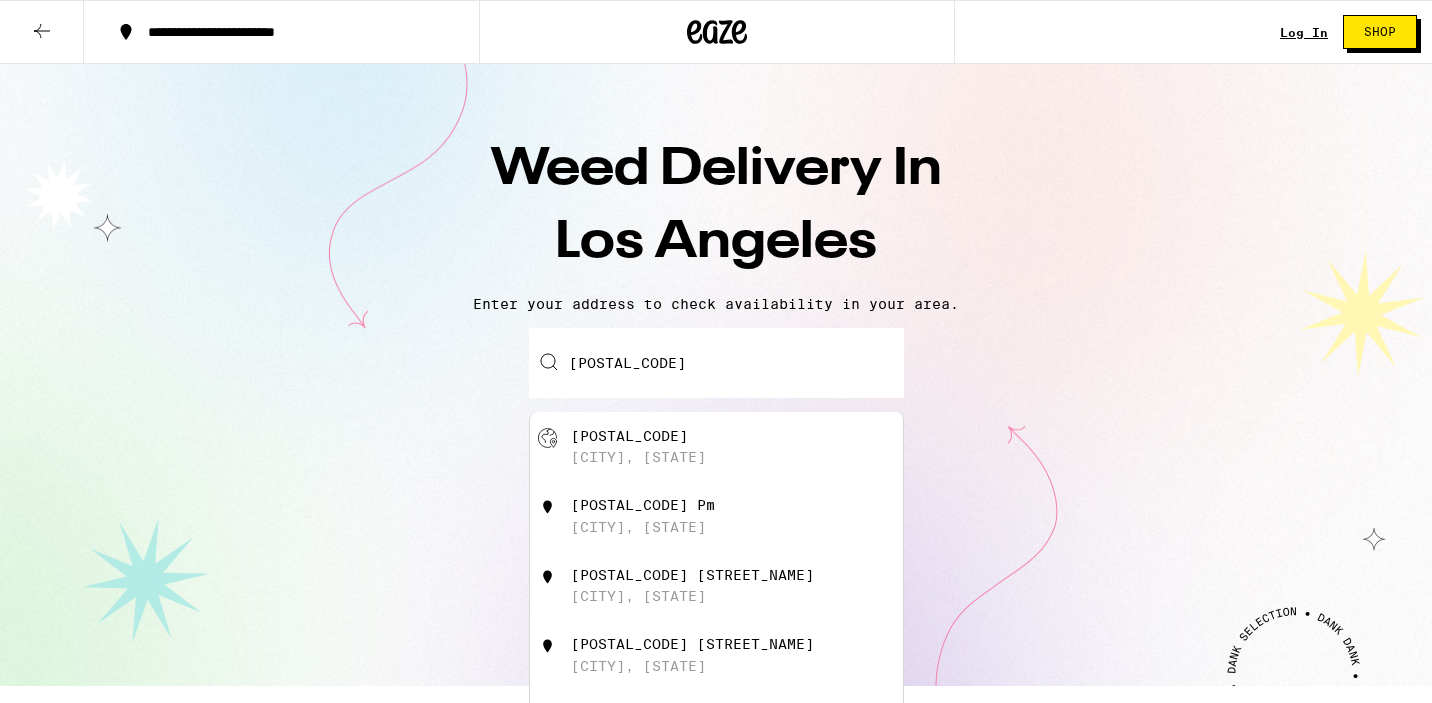 click on "[POSTAL_CODE] [CITY], [STATE]" at bounding box center [749, 447] 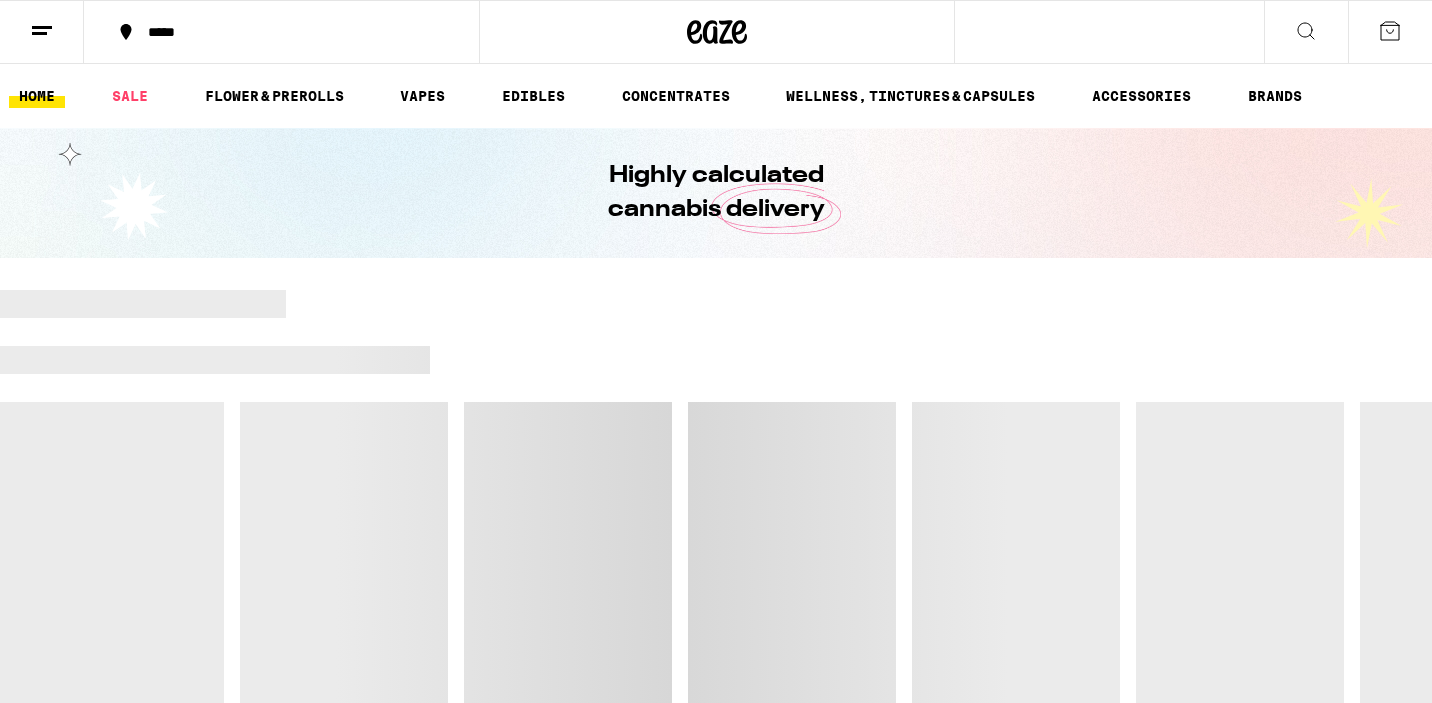 scroll, scrollTop: 0, scrollLeft: 0, axis: both 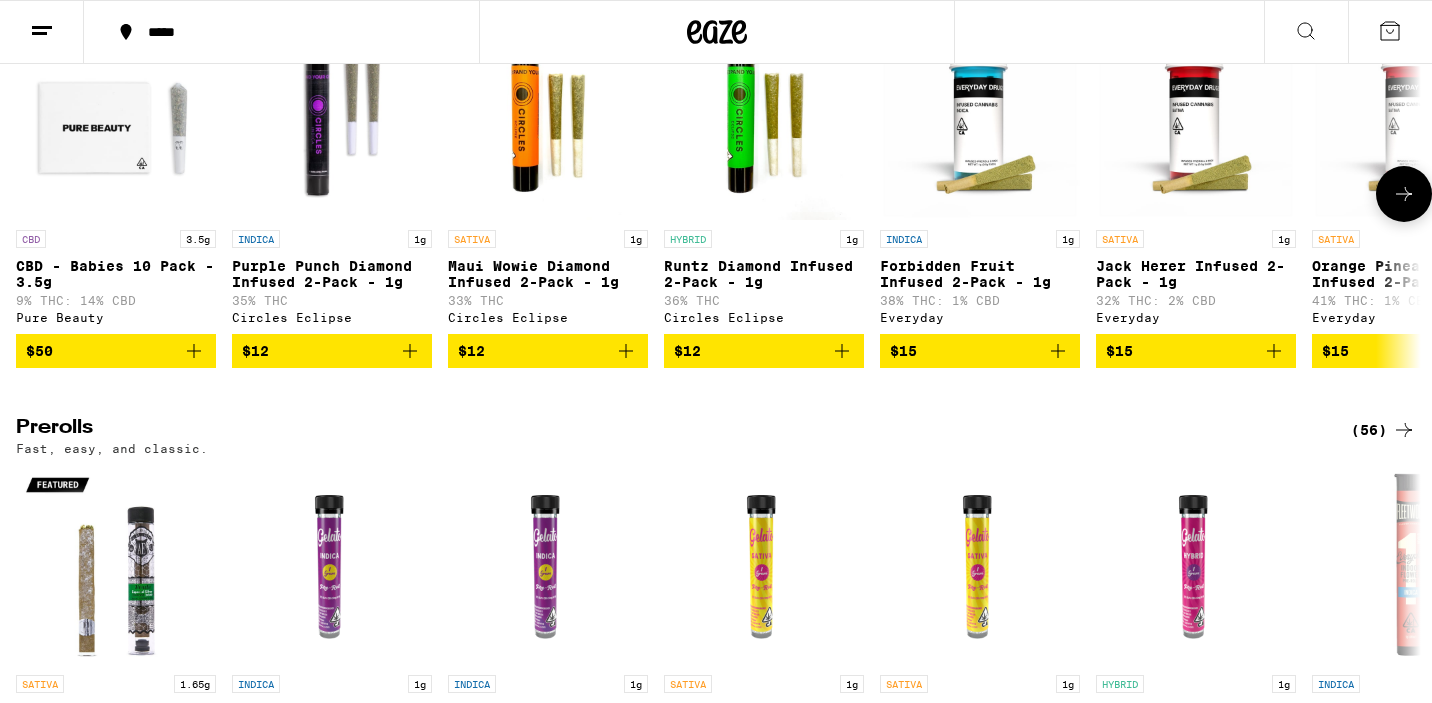 click on "Maui Wowie Diamond Infused 2-Pack - 1g" at bounding box center (548, 274) 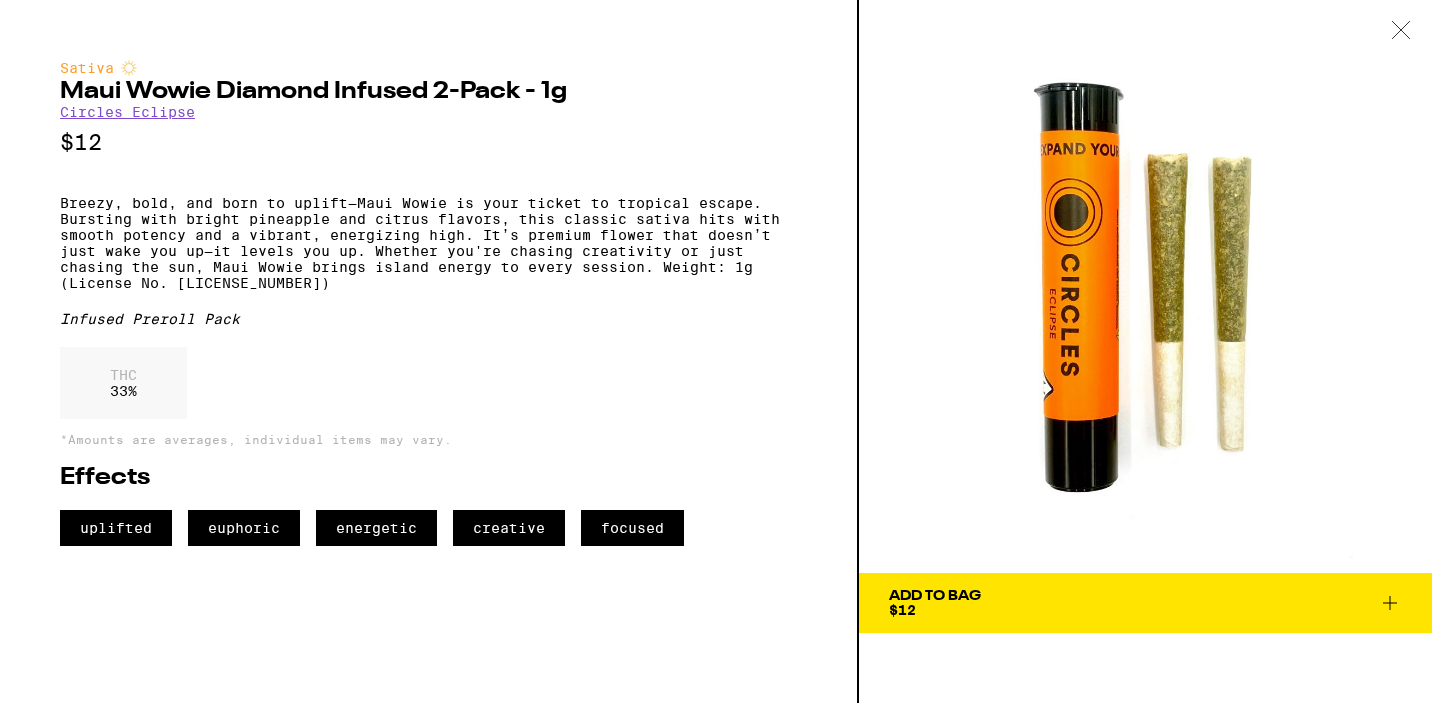 click 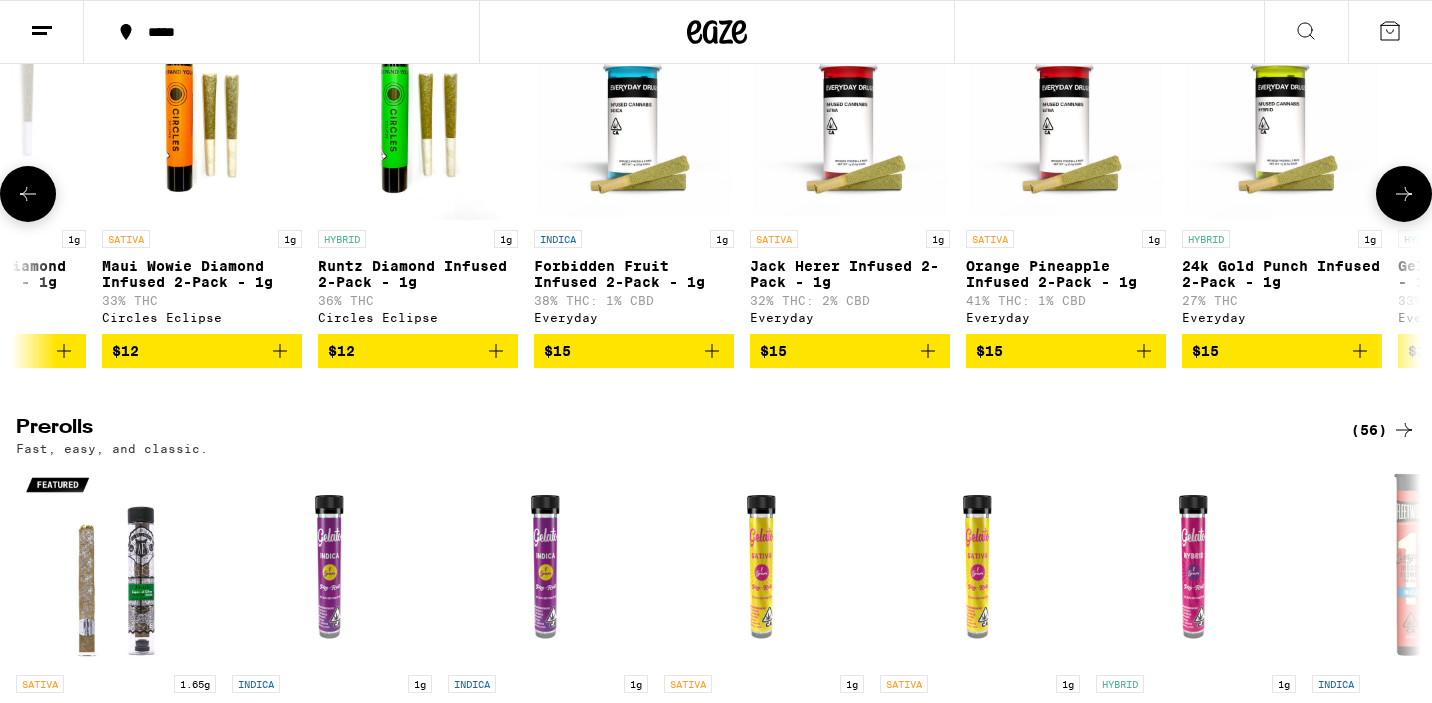scroll, scrollTop: 0, scrollLeft: 353, axis: horizontal 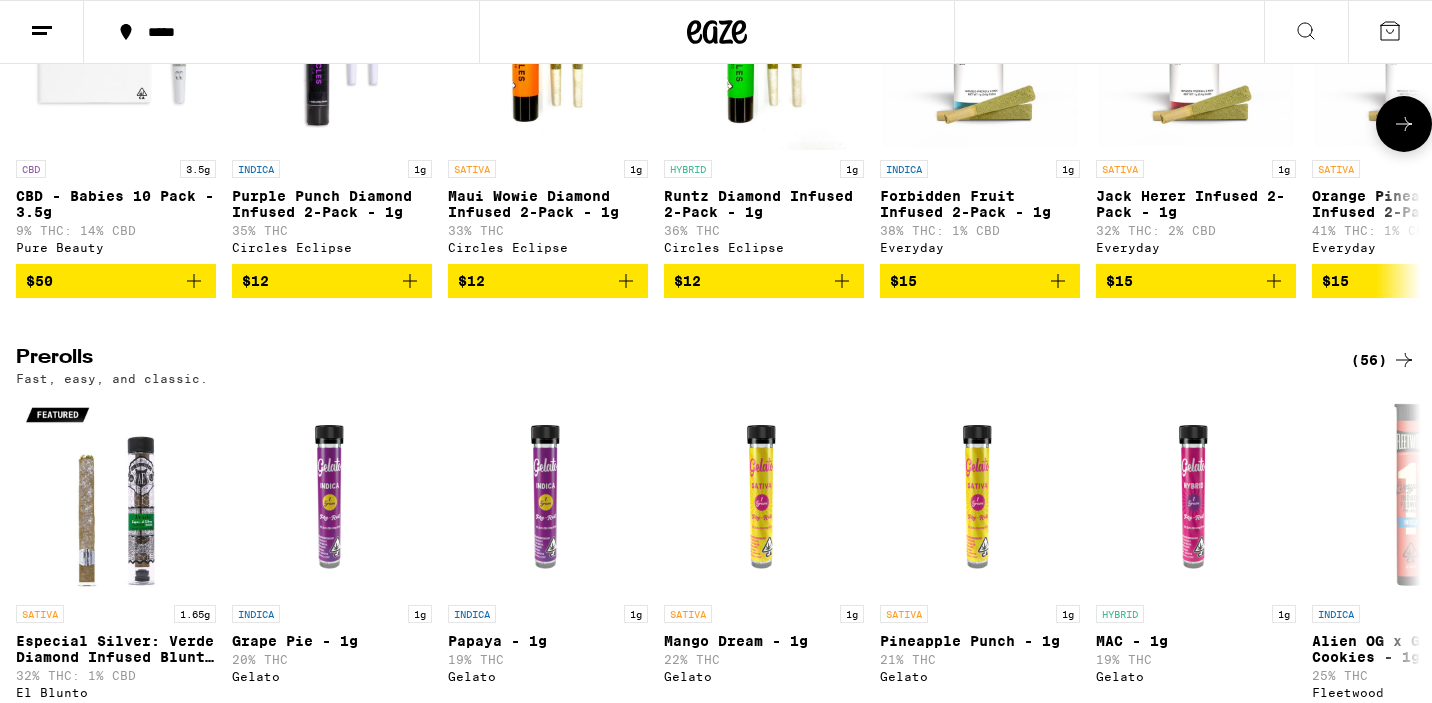 click at bounding box center (548, 50) 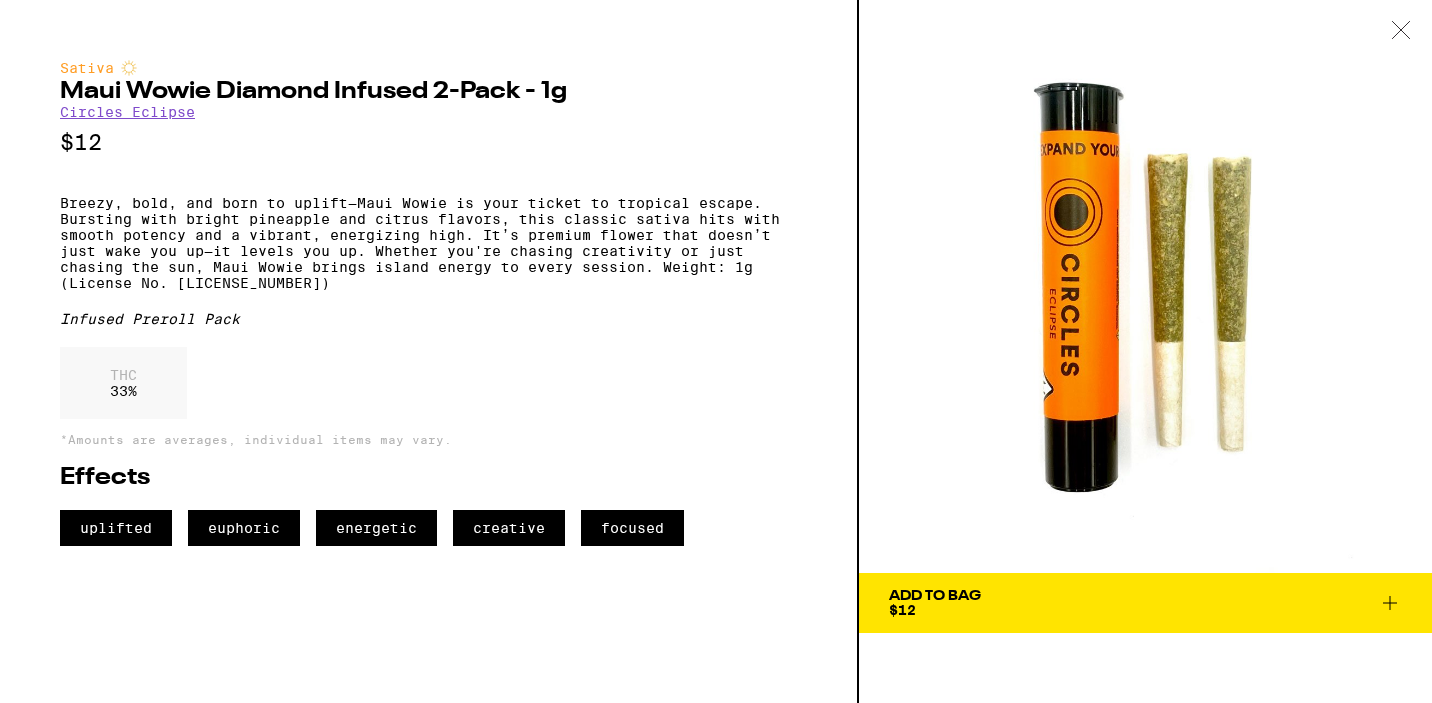 drag, startPoint x: 311, startPoint y: 305, endPoint x: 177, endPoint y: 304, distance: 134.00374 